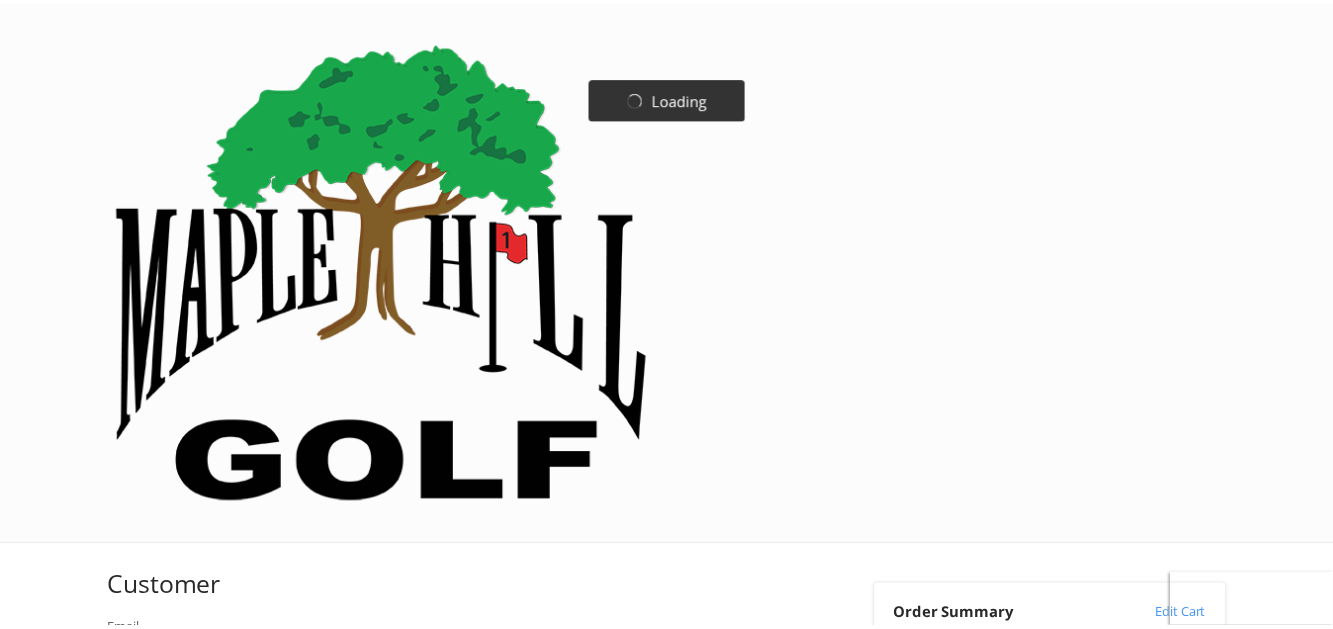 scroll, scrollTop: 0, scrollLeft: 0, axis: both 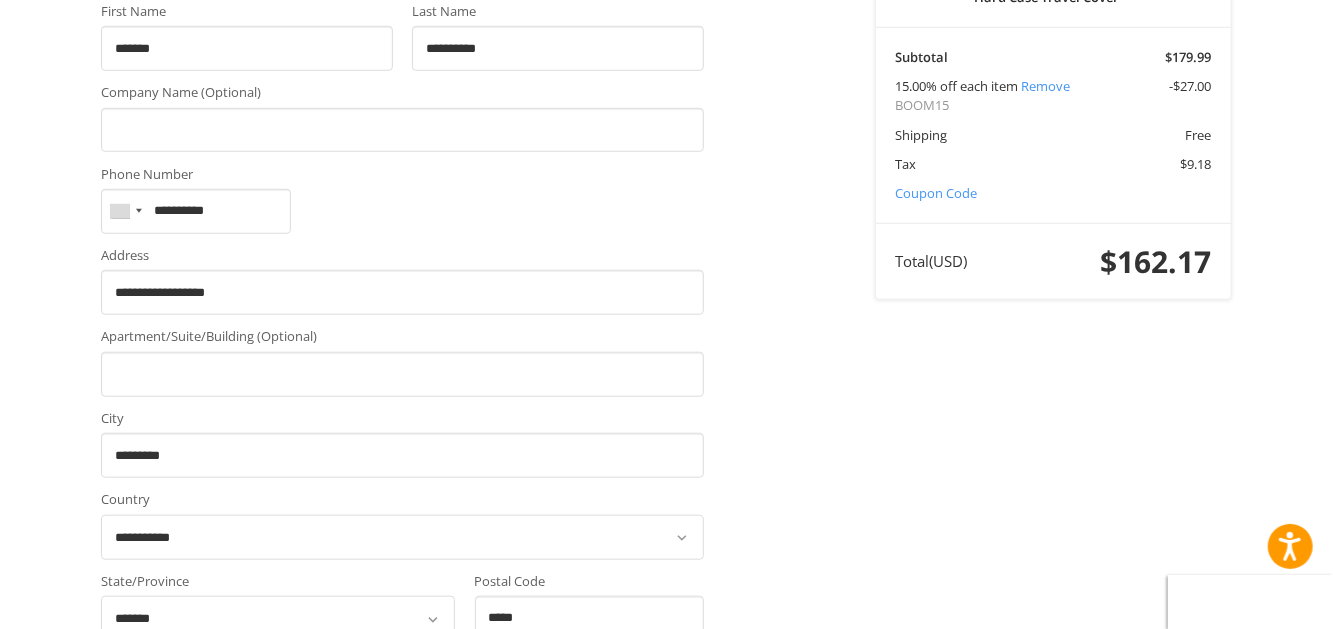 click on "My billing address is the same as my shipping address." at bounding box center [402, 678] 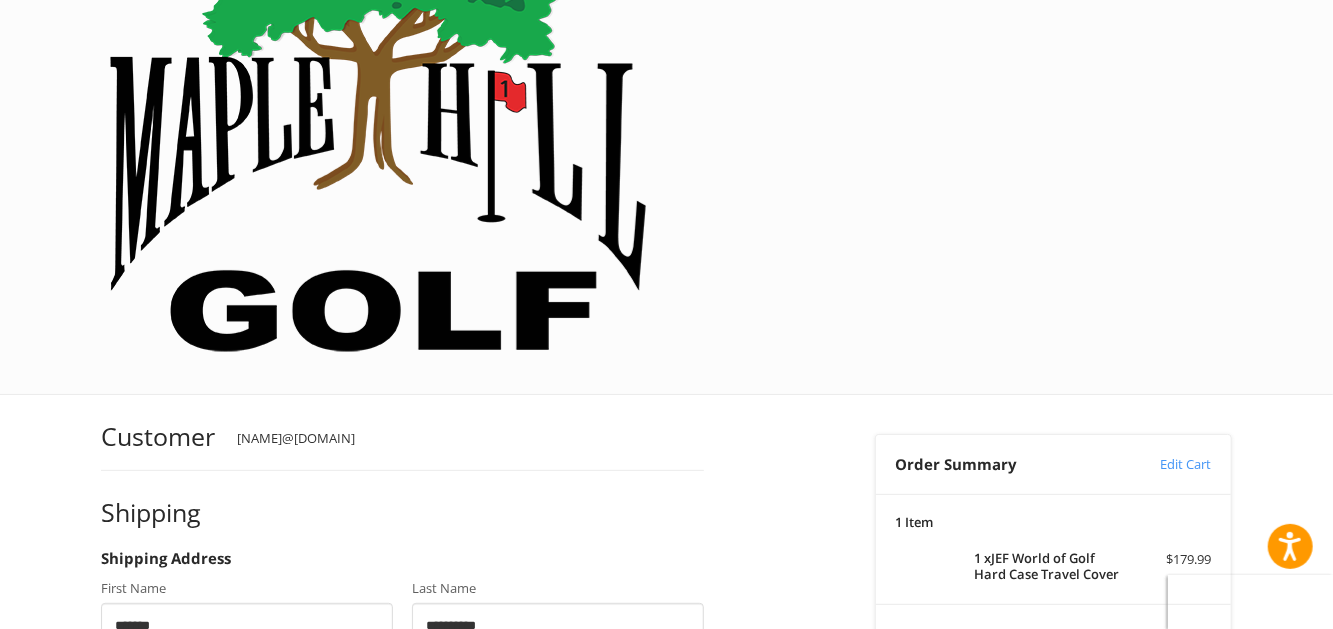 scroll, scrollTop: 152, scrollLeft: 0, axis: vertical 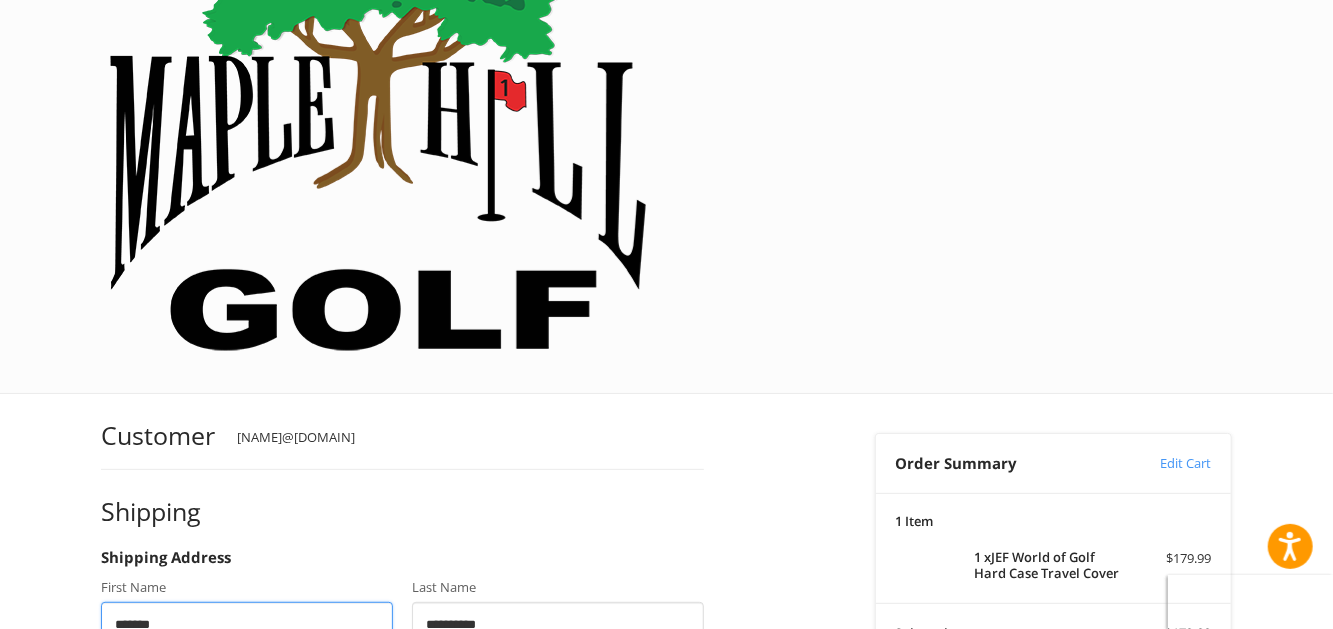drag, startPoint x: 172, startPoint y: 235, endPoint x: 92, endPoint y: 230, distance: 80.1561 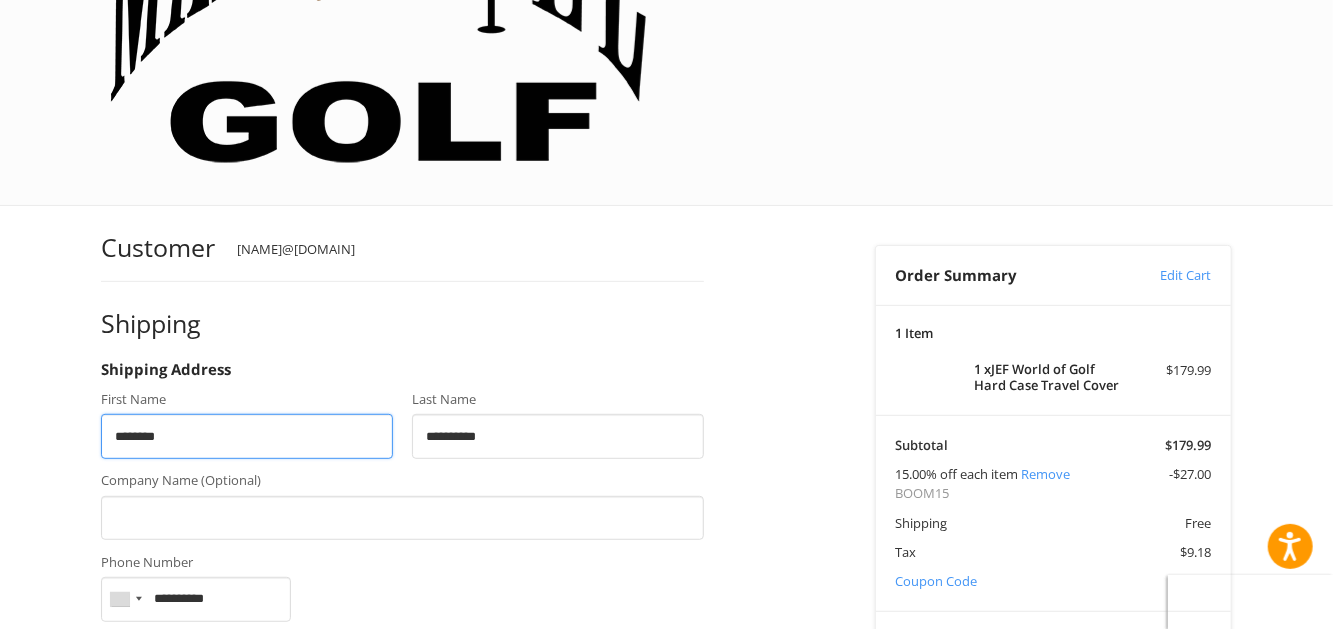 scroll, scrollTop: 342, scrollLeft: 0, axis: vertical 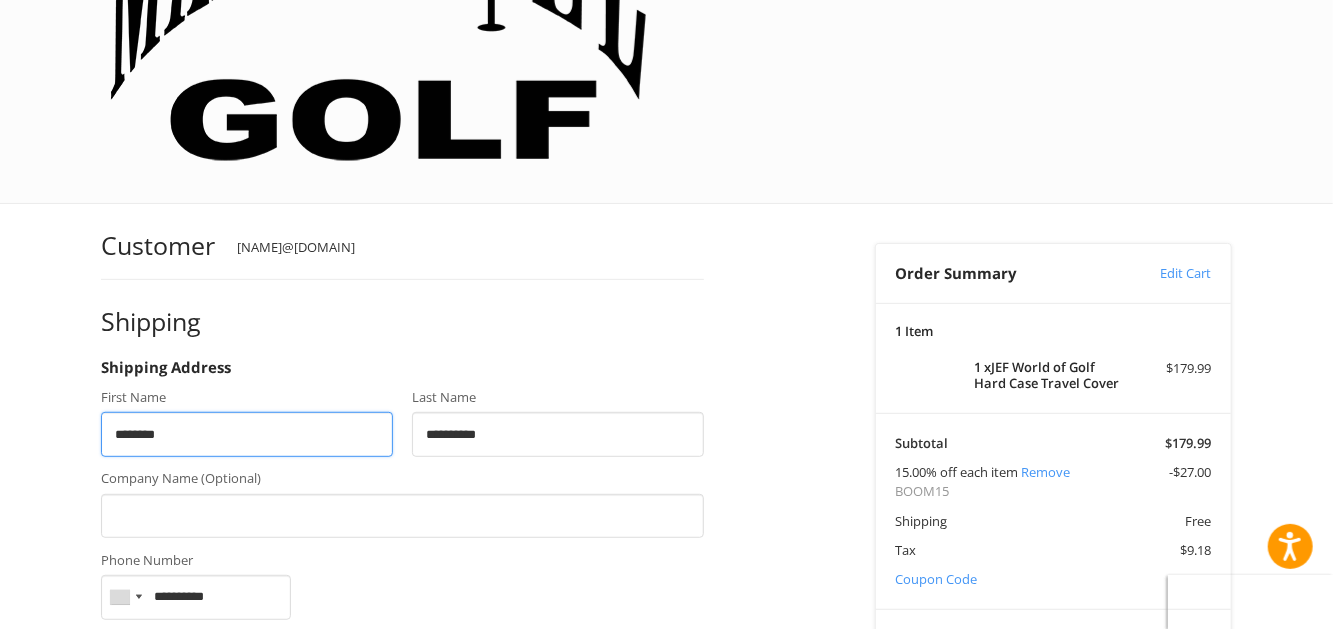 type on "********" 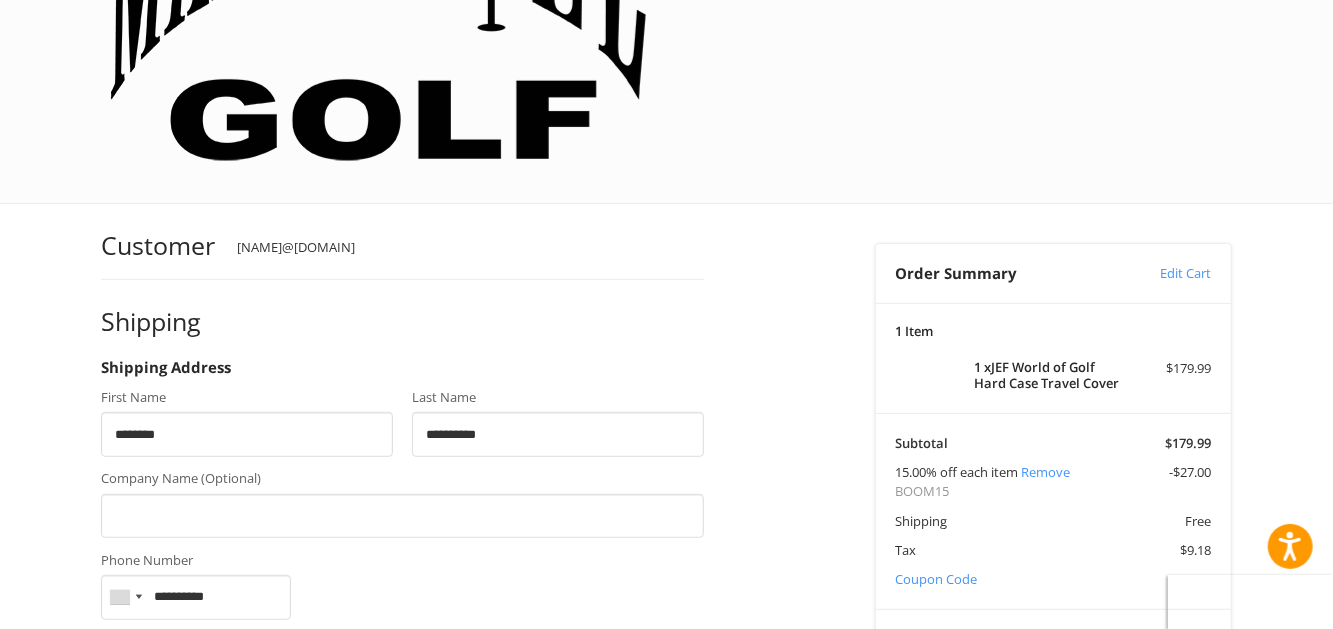 click on "**********" at bounding box center (402, 678) 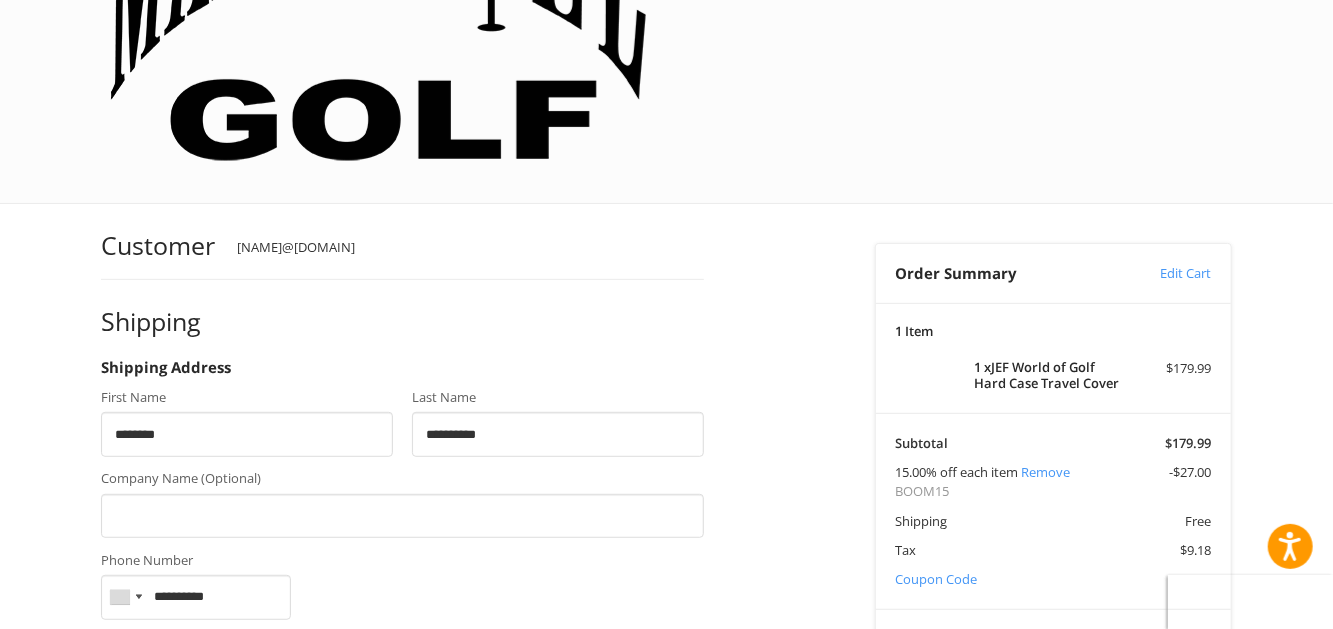 type on "**********" 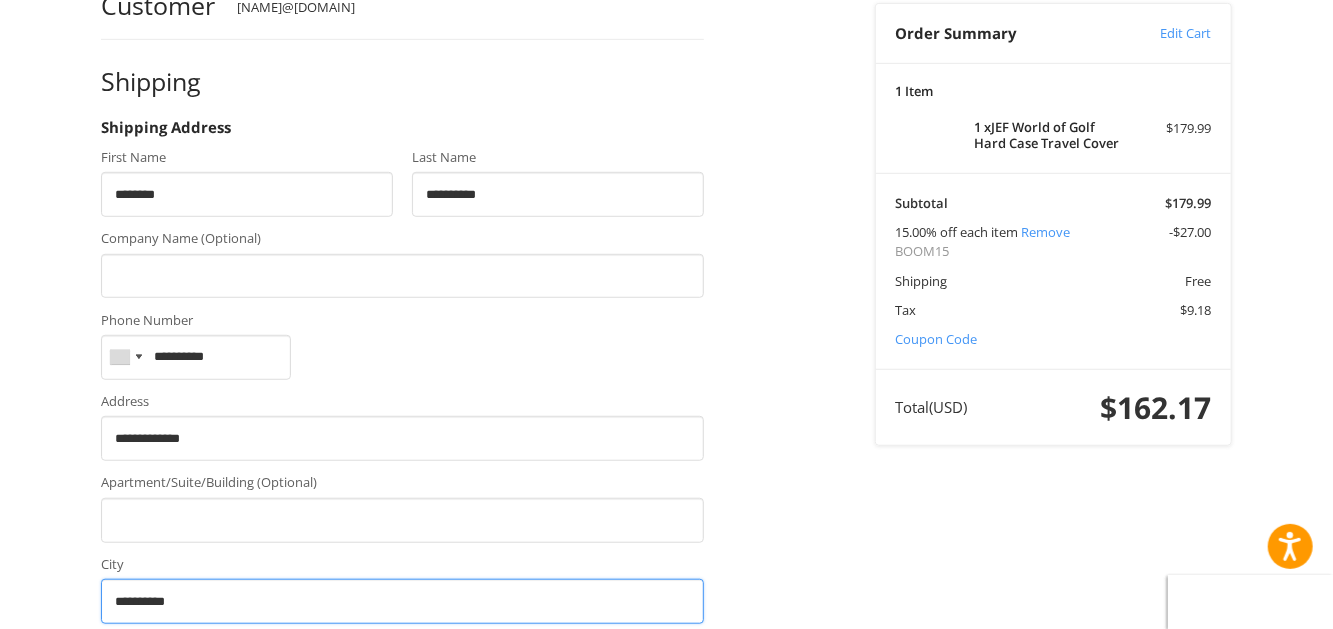 scroll, scrollTop: 610, scrollLeft: 0, axis: vertical 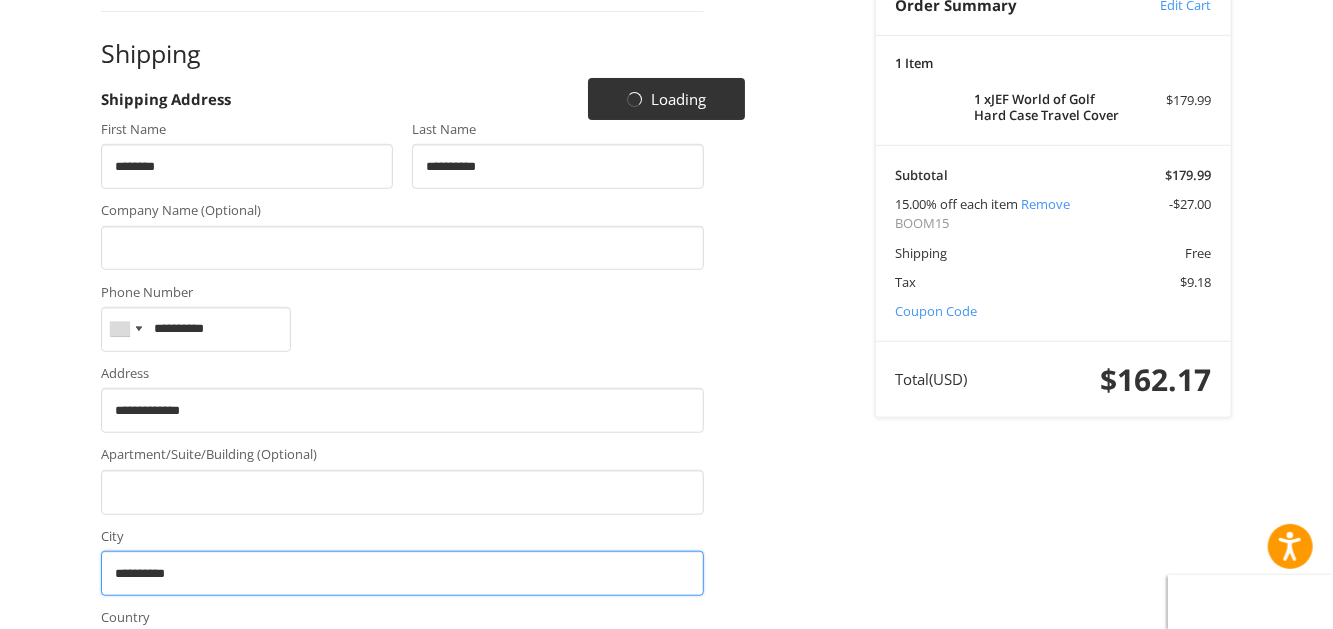 type on "**********" 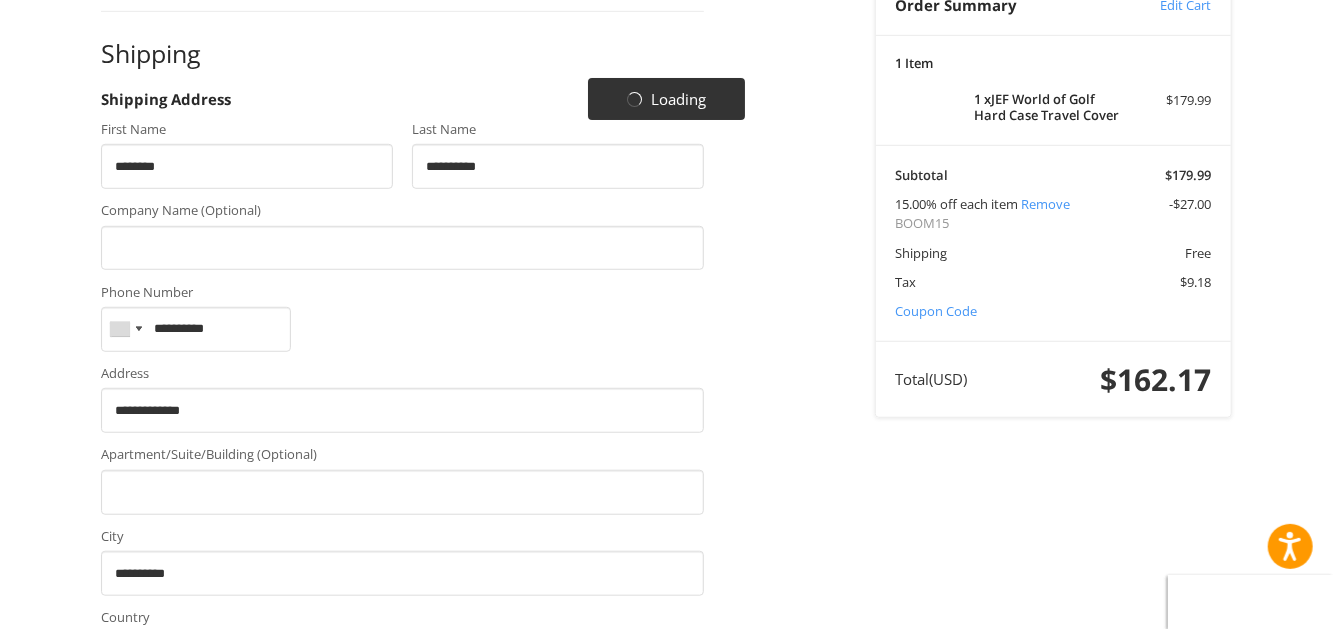 click on "**********" at bounding box center [278, 736] 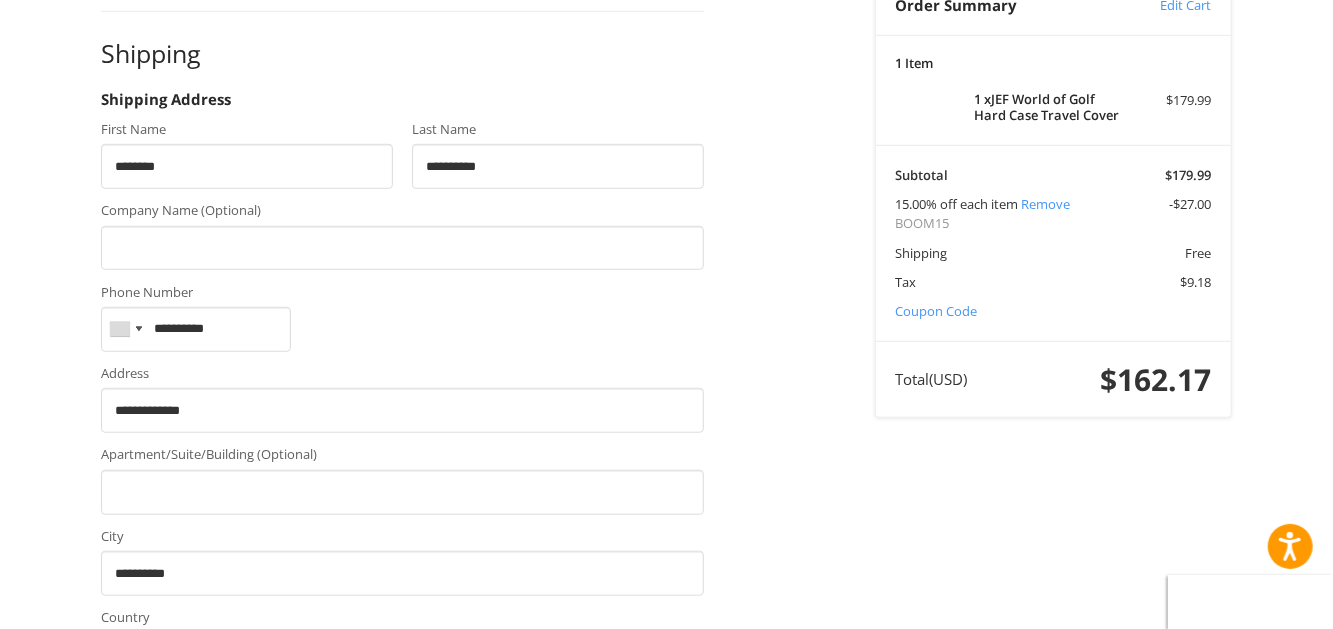 select on "**" 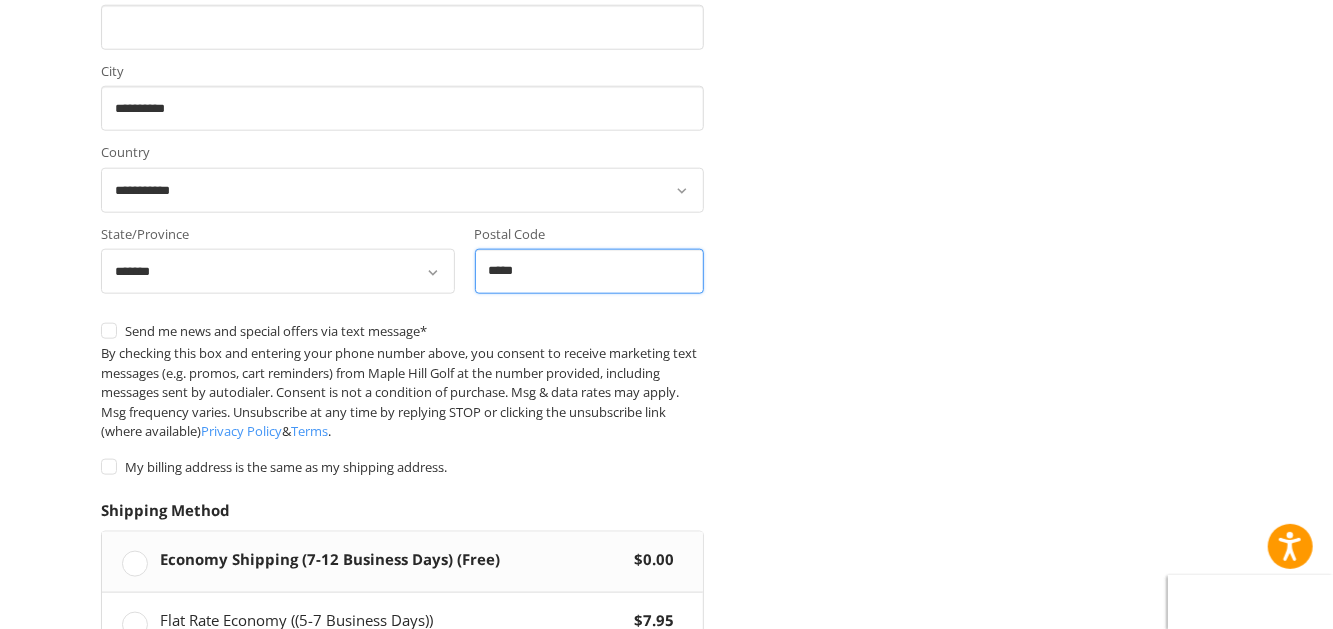 scroll, scrollTop: 1084, scrollLeft: 0, axis: vertical 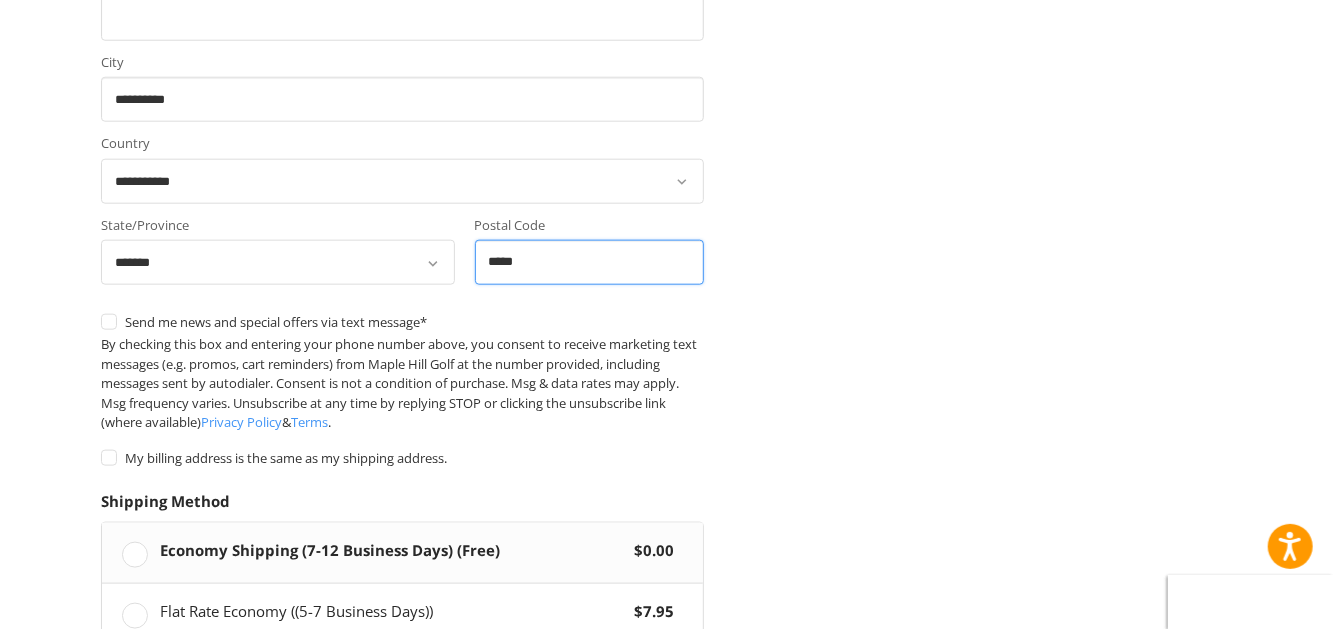 type on "*****" 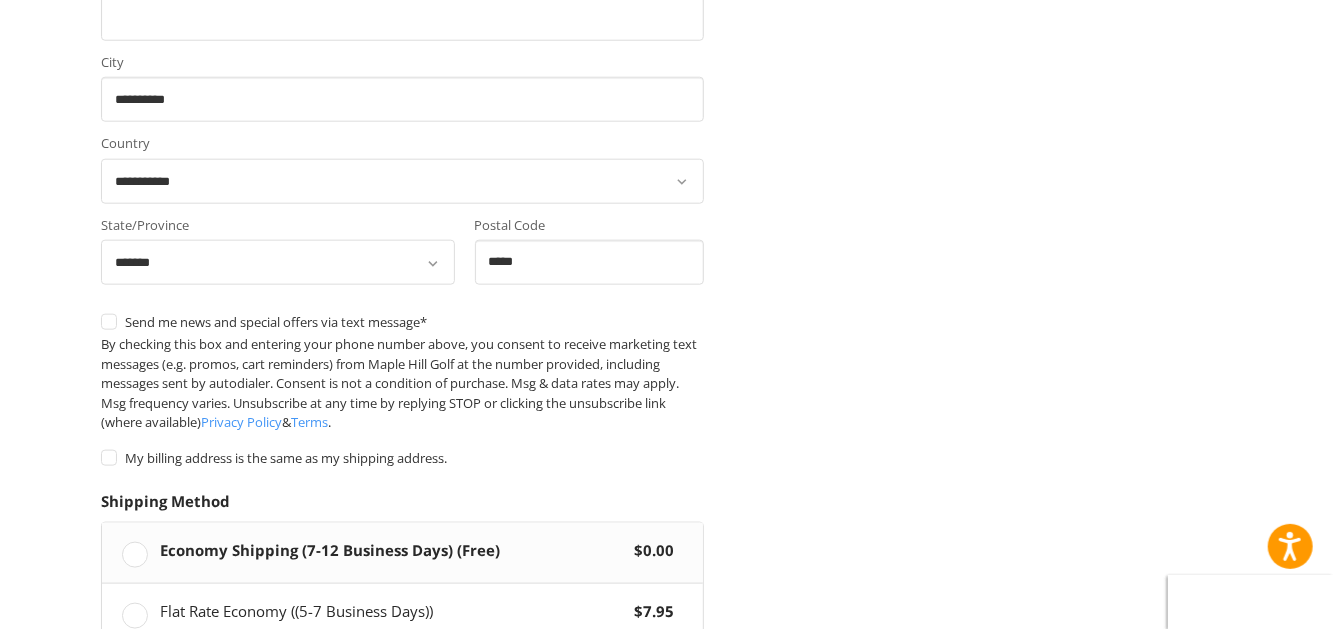 click on "Continue" at bounding box center [164, 754] 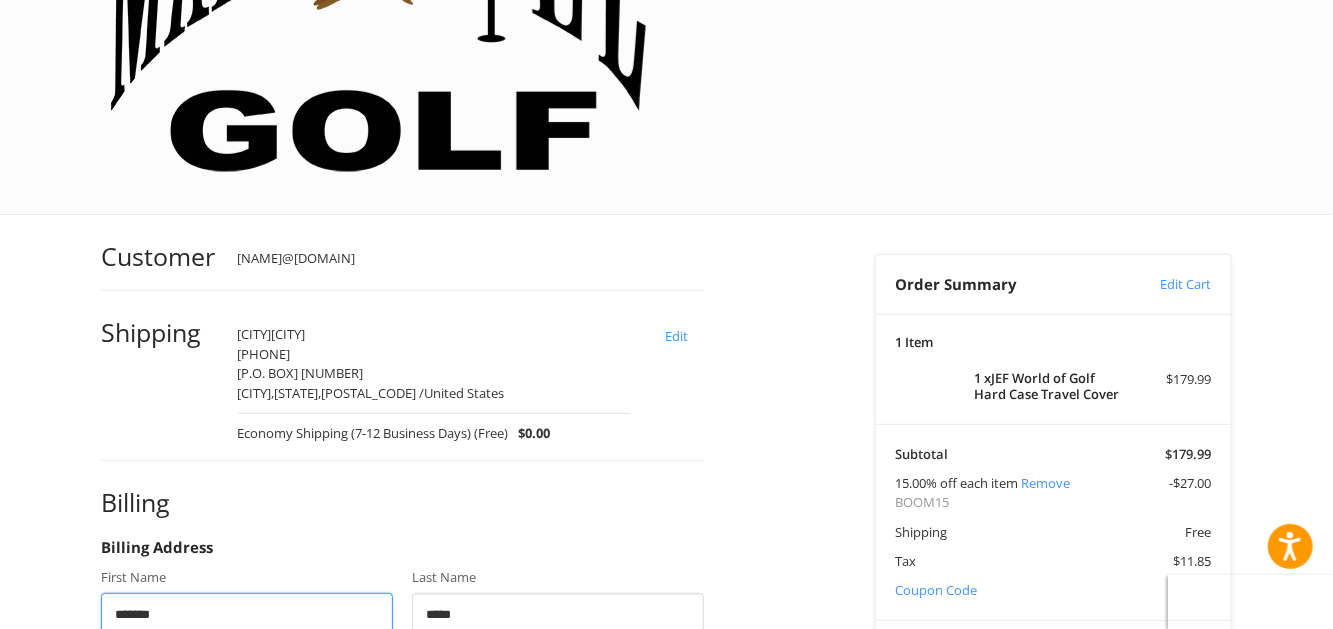scroll, scrollTop: 404, scrollLeft: 0, axis: vertical 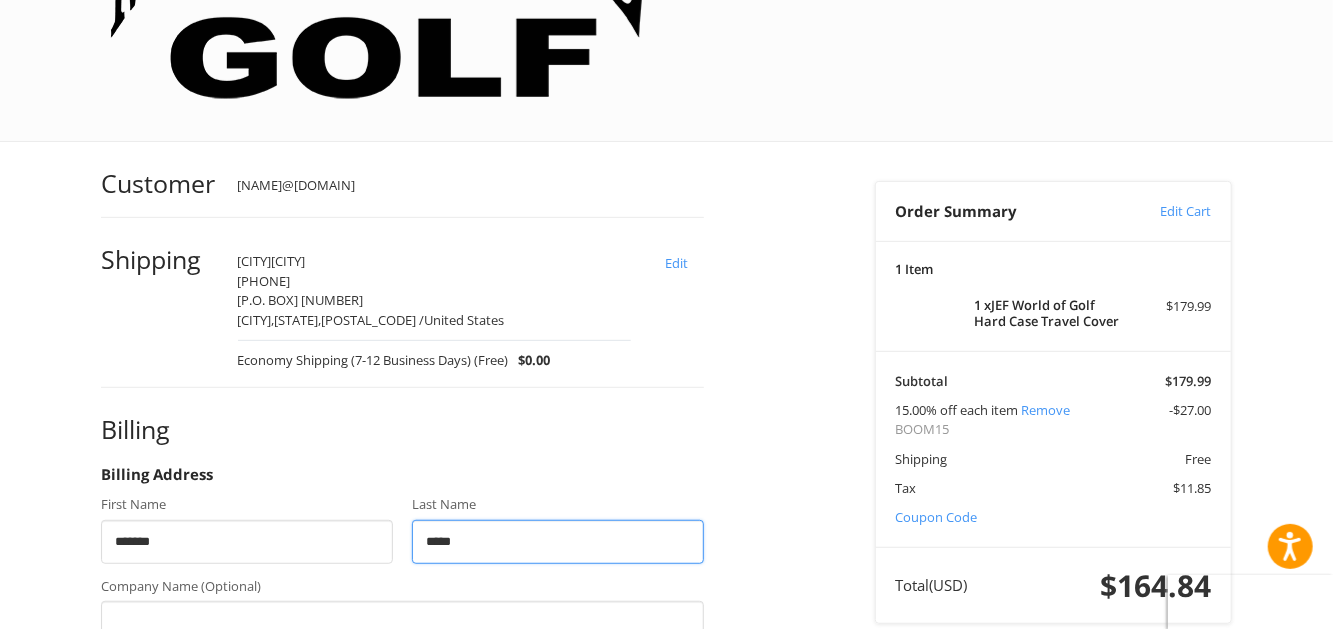click on "*****" at bounding box center (558, 542) 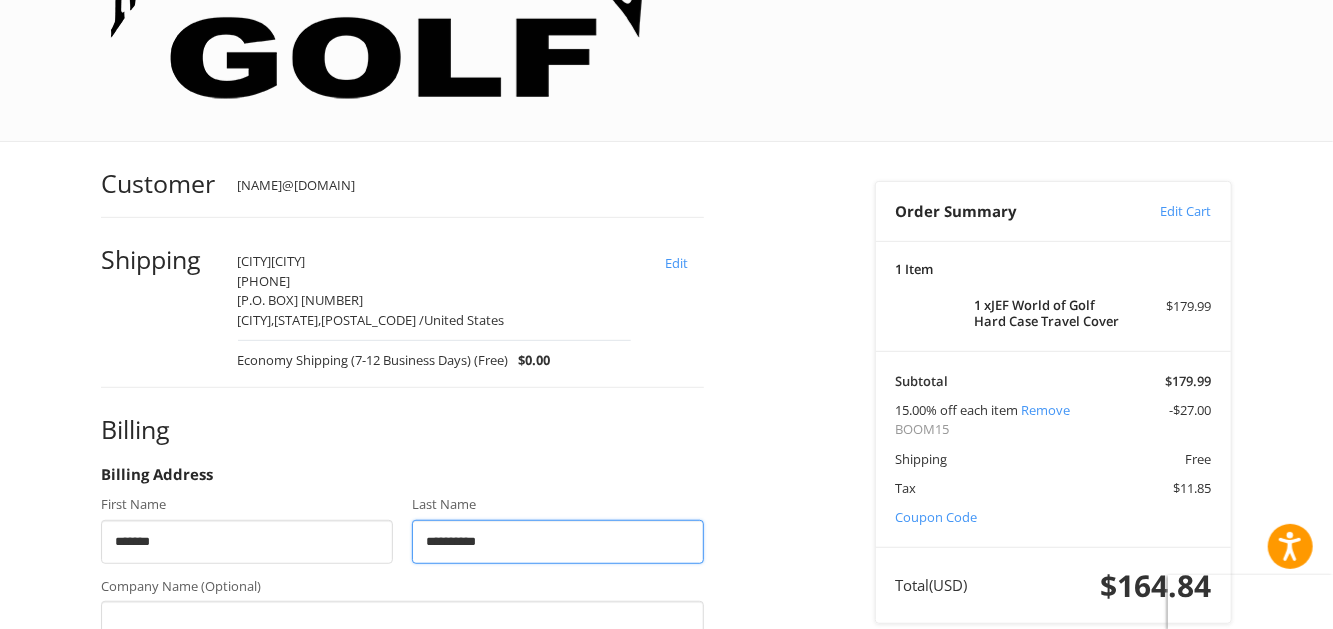 type on "**********" 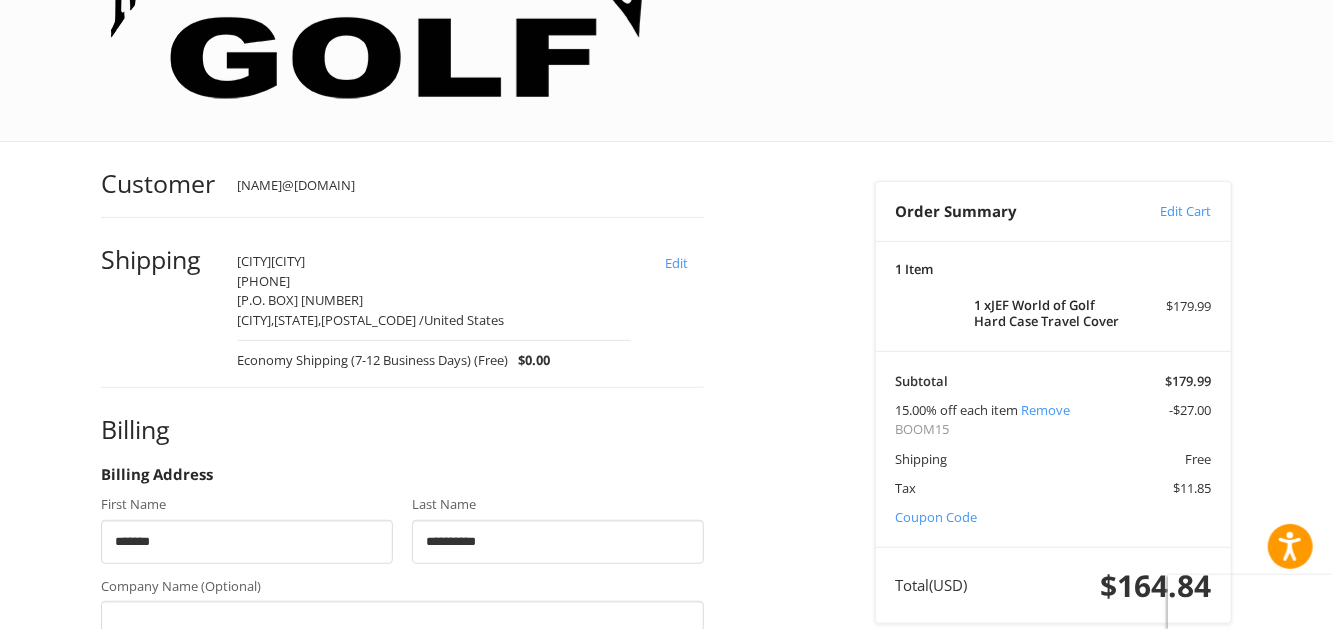click on "Phone Number United States +1 Afghanistan (‫افغانستان‬‎) +93 Albania (Shqipëri) +355 Algeria (‫الجزائر‬‎) +213 American Samoa +1 Andorra +376 Angola +244 Anguilla +1 Antigua and Barbuda +1 Argentina +54 Armenia (Հայաստան) +374 Aruba +297 Ascension Island +247 Australia +61 Austria (Österreich) +43 Azerbaijan (Azərbaycan) +994 Bahamas +1 Bahrain (‫البحرين‬‎) +973 Bangladesh (বাংলাদেশ) +880 Barbados +1 Belarus (Беларусь) +375 Belgium (België) +32 Belize +501 Benin (Bénin) +229 Bermuda +1 Bhutan (འབྲུག) +975 Bolivia +591 Bosnia and Herzegovina (Босна и Херцеговина) +387 Botswana +267 Brazil (Brasil) +55 British Indian Ocean Territory +246 British Virgin Islands +1 Brunei +673 Bulgaria (България) +359 Burkina Faso +226 Burundi (Uburundi) +257 Cambodia (កម្ពុជា) +855 Cameroon (Cameroun) +237 Canada +1 Cape Verde (Kabu Verdi) +238 Caribbean Netherlands +599 Cayman Islands +1 +236 +235 Chile" at bounding box center (402, 694) 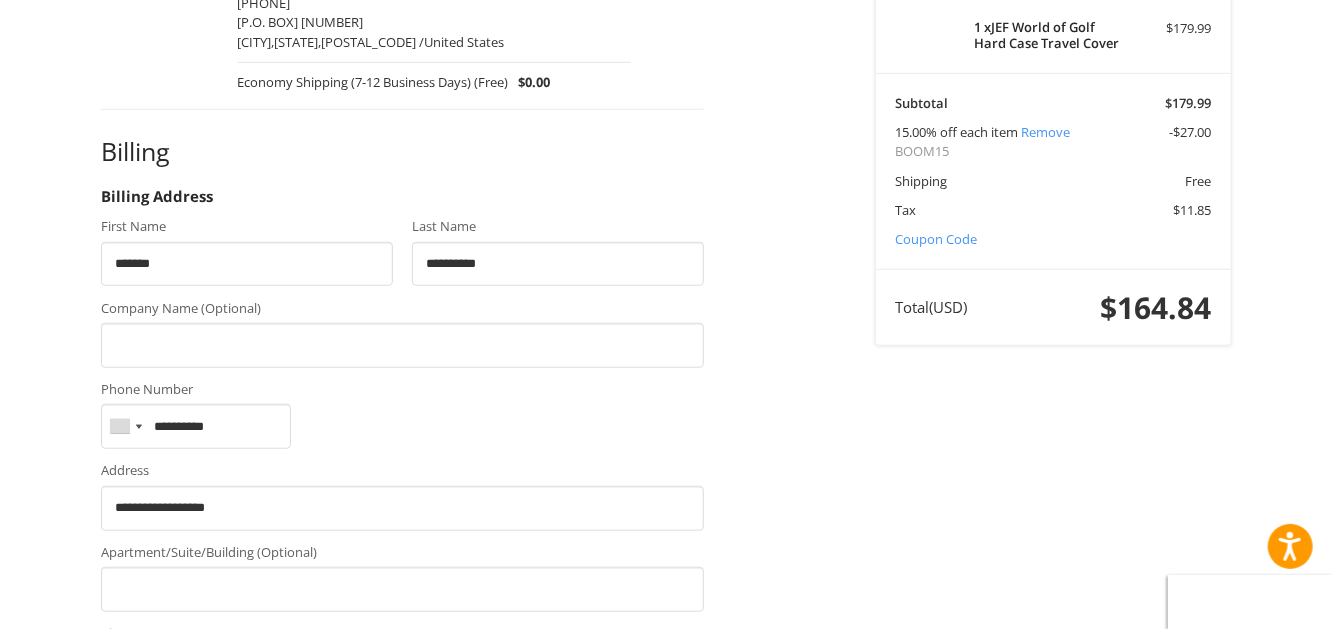 scroll, scrollTop: 715, scrollLeft: 0, axis: vertical 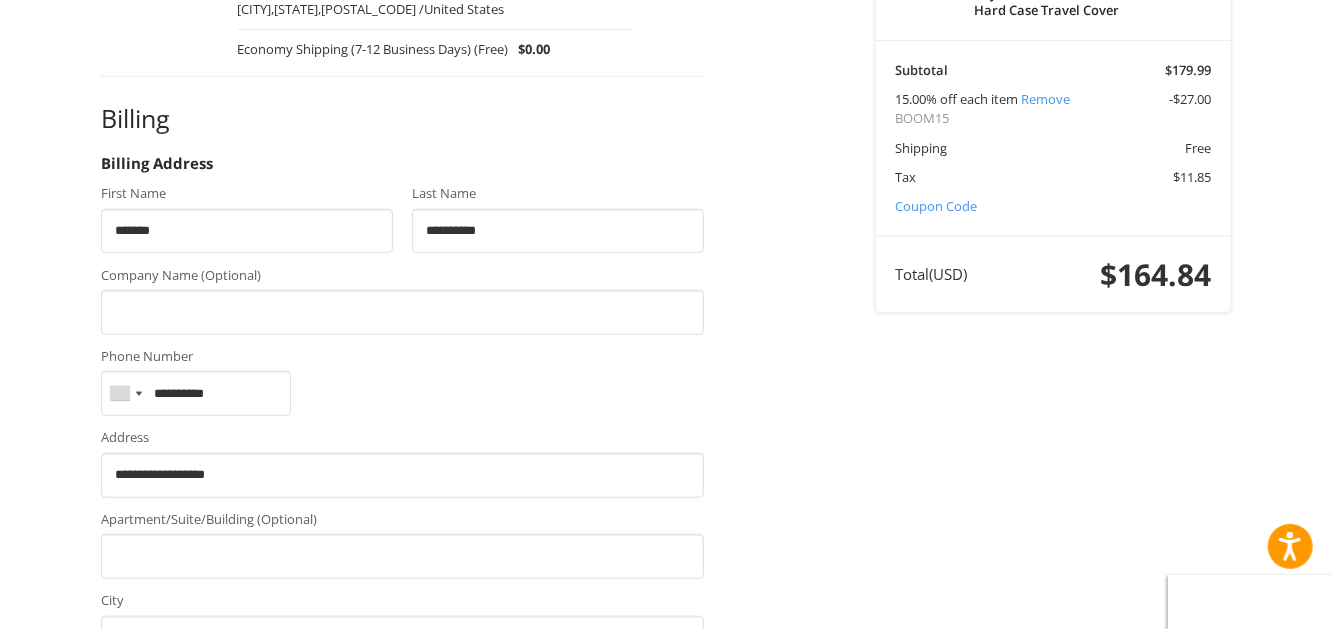 click on "Continue" at bounding box center (164, 883) 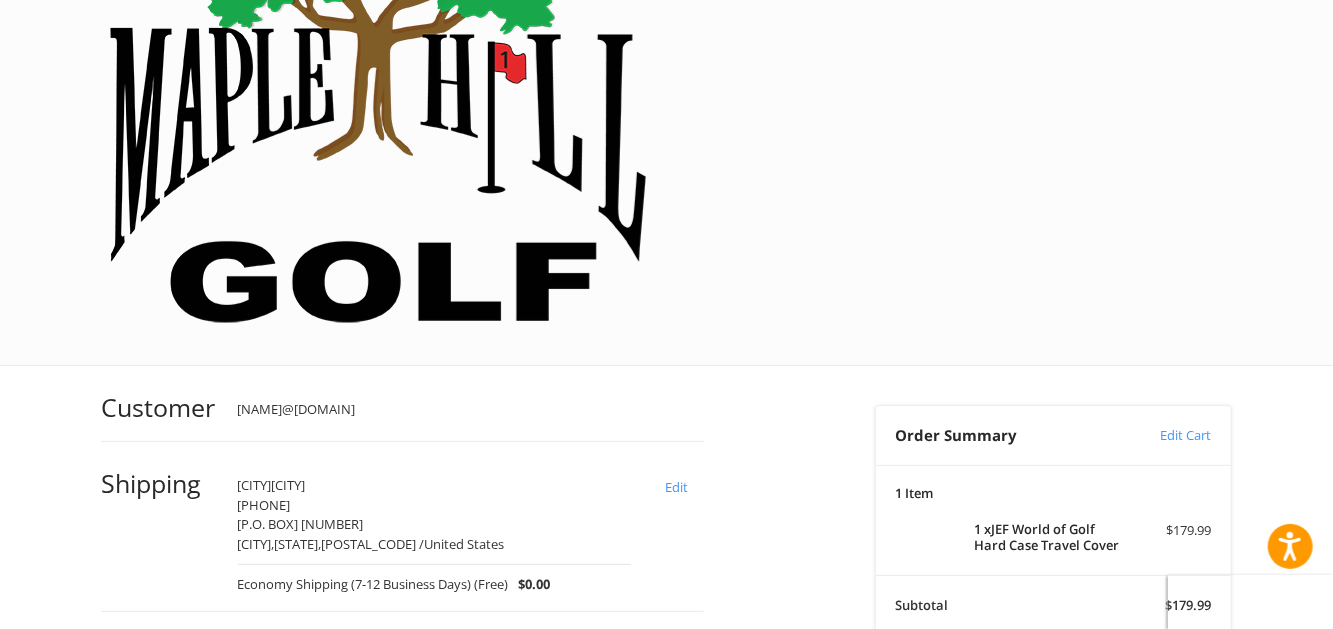 scroll, scrollTop: 166, scrollLeft: 0, axis: vertical 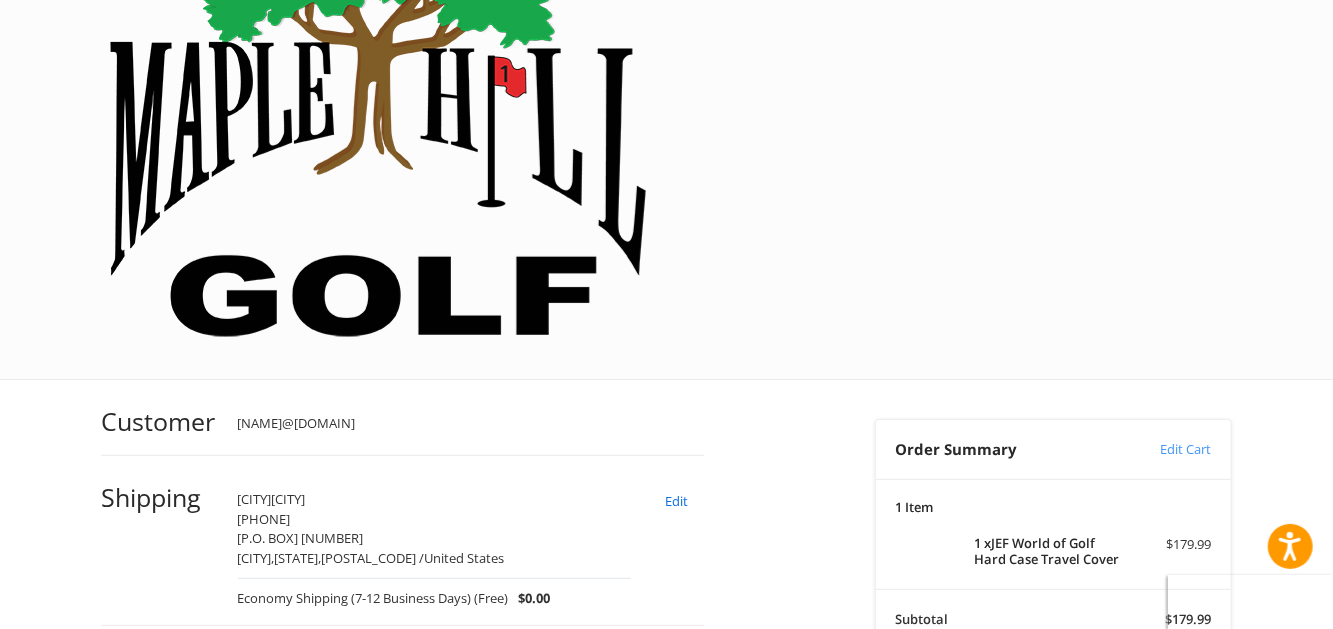 click on "Edit" at bounding box center [677, 500] 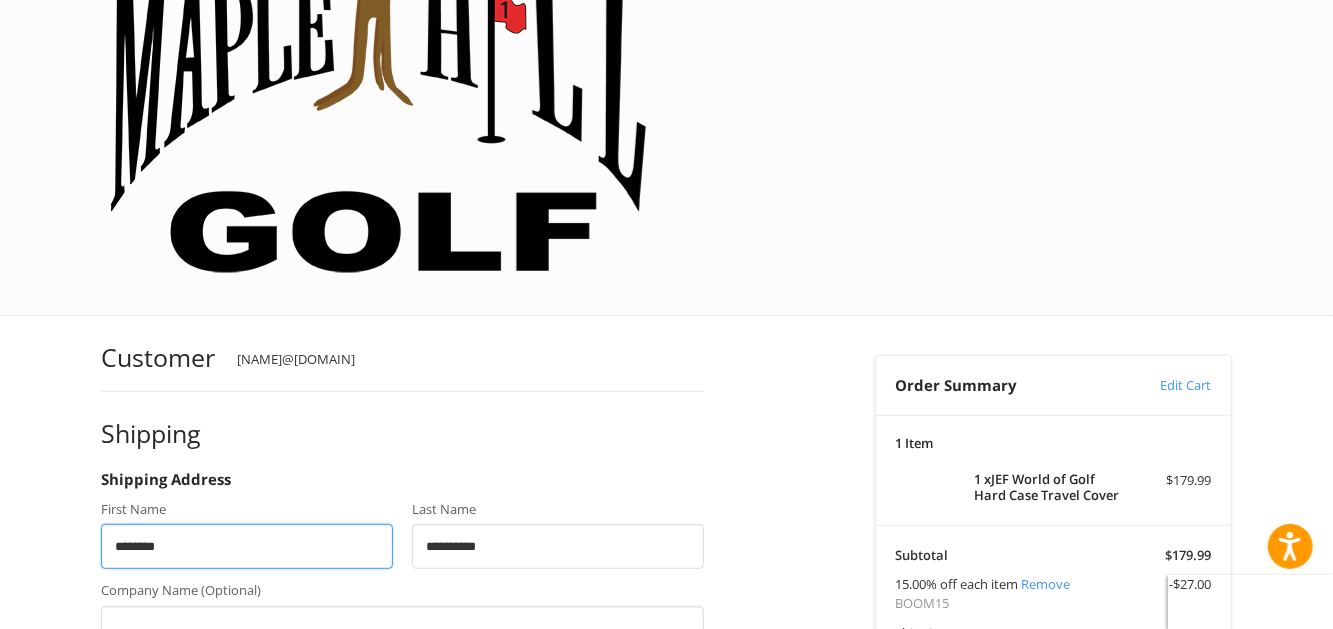scroll, scrollTop: 235, scrollLeft: 0, axis: vertical 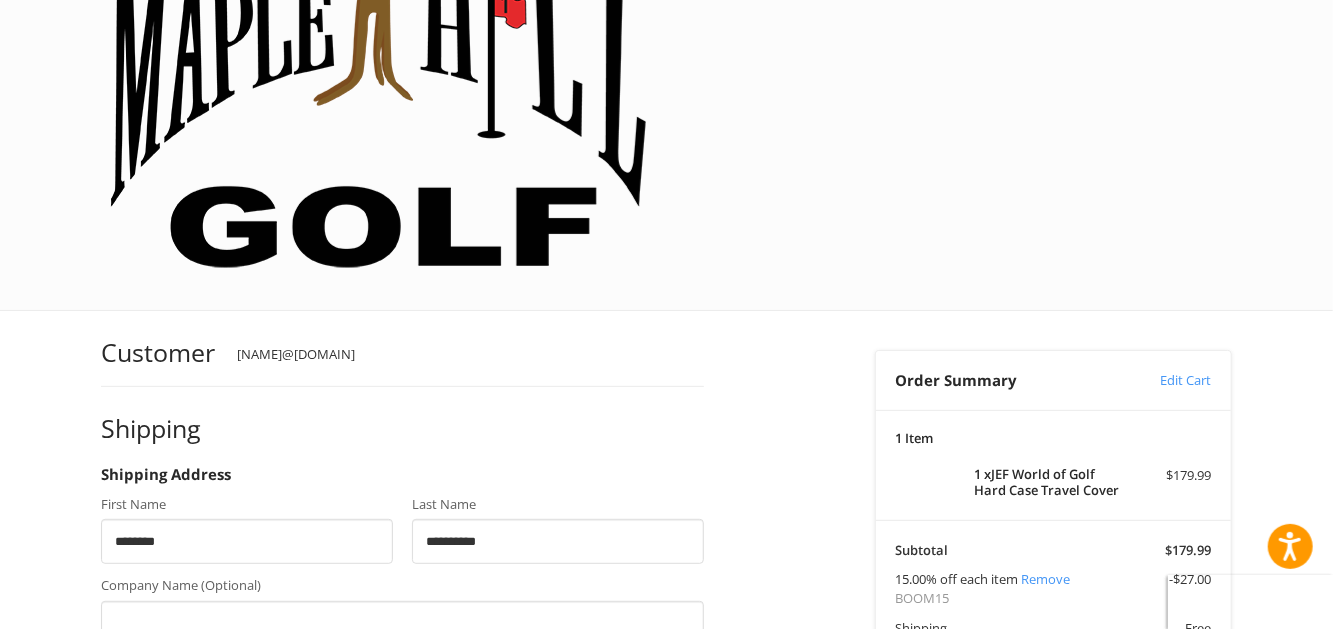 click on "**********" at bounding box center [196, 704] 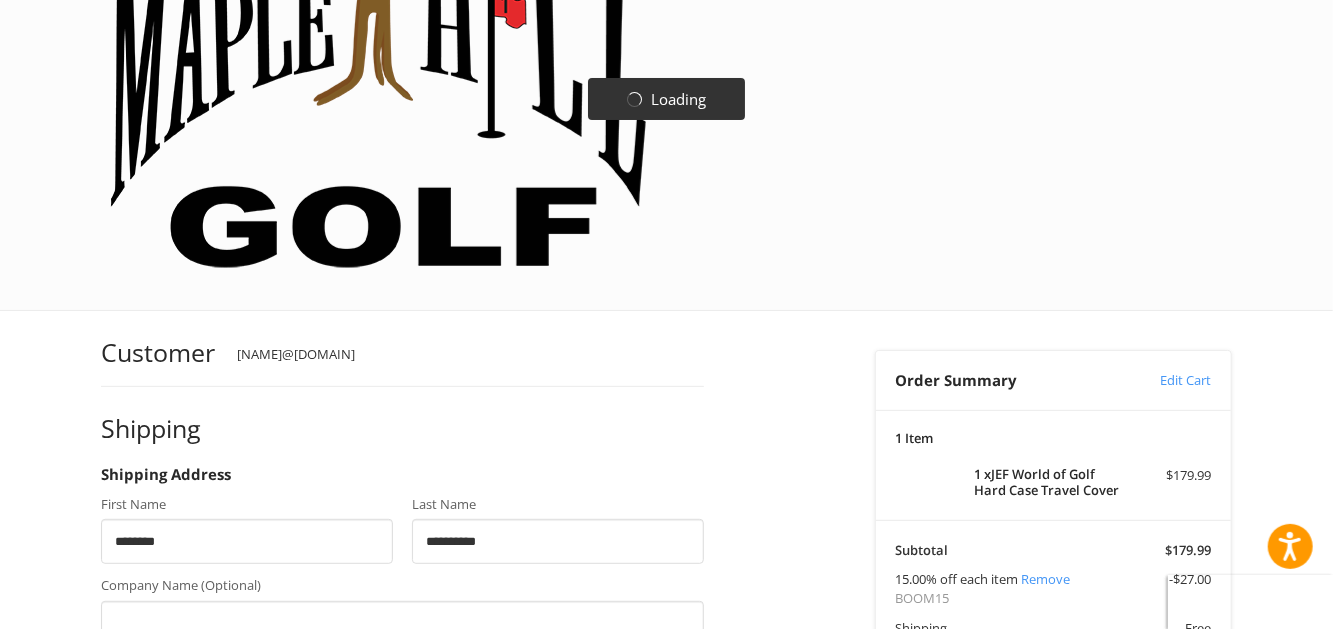type on "*****" 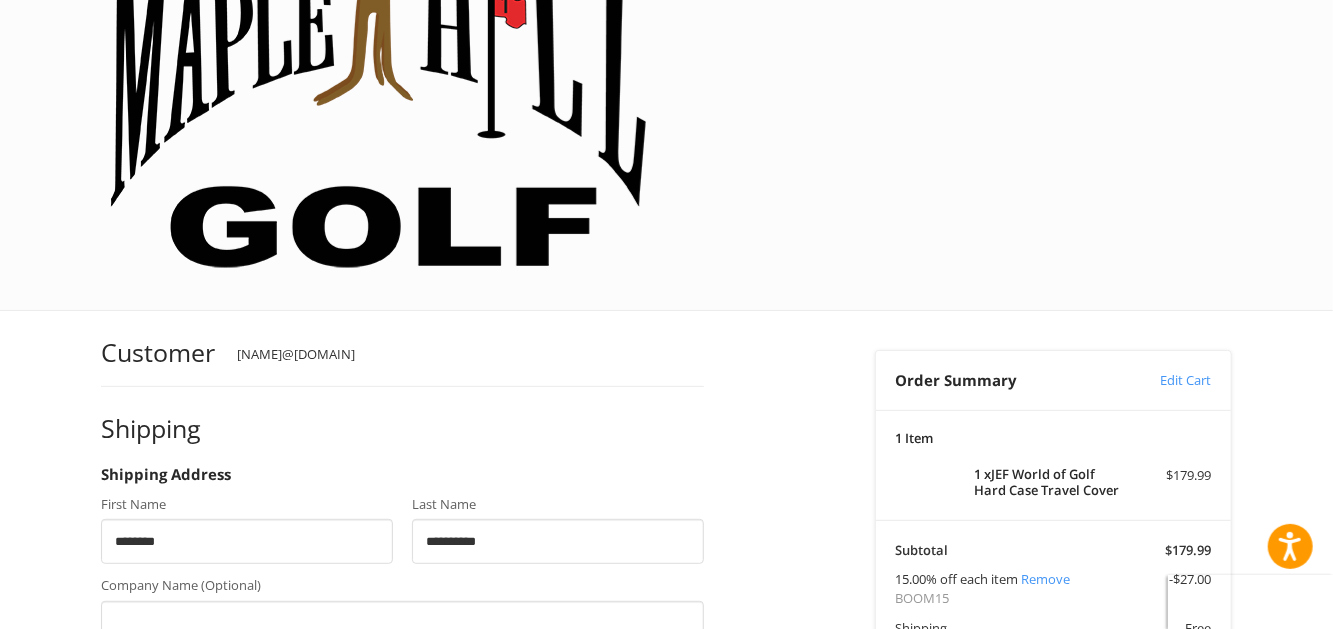 click on "*****" at bounding box center (196, 704) 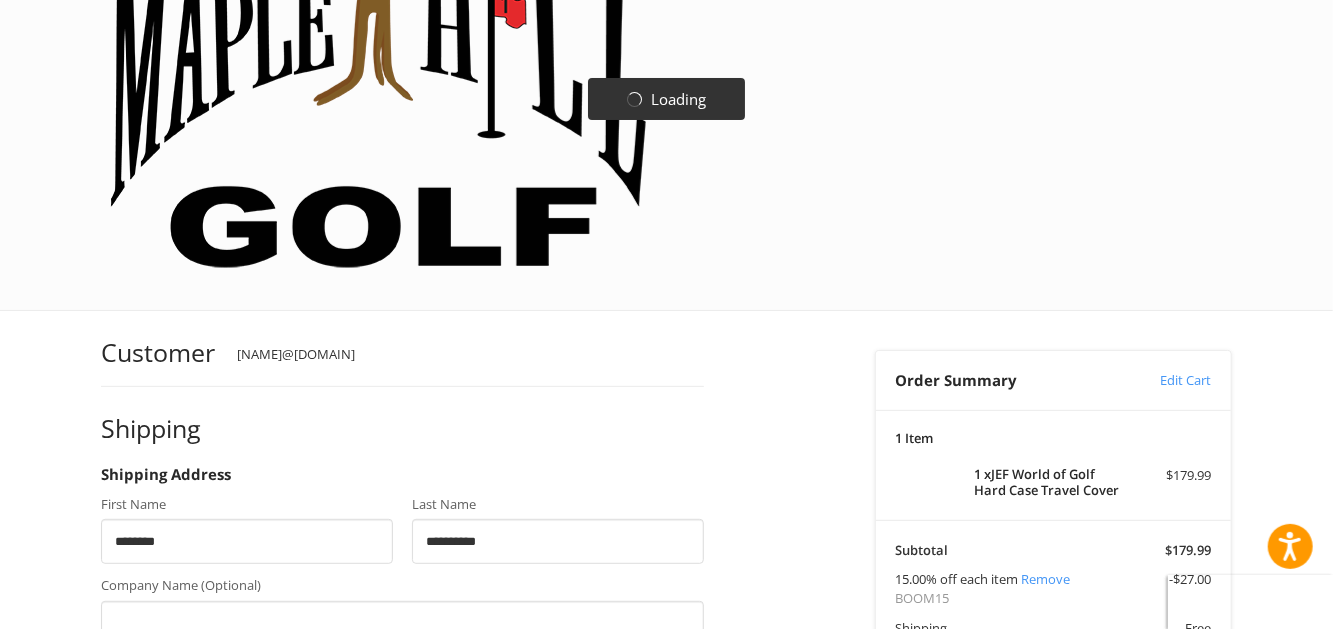 type on "*******" 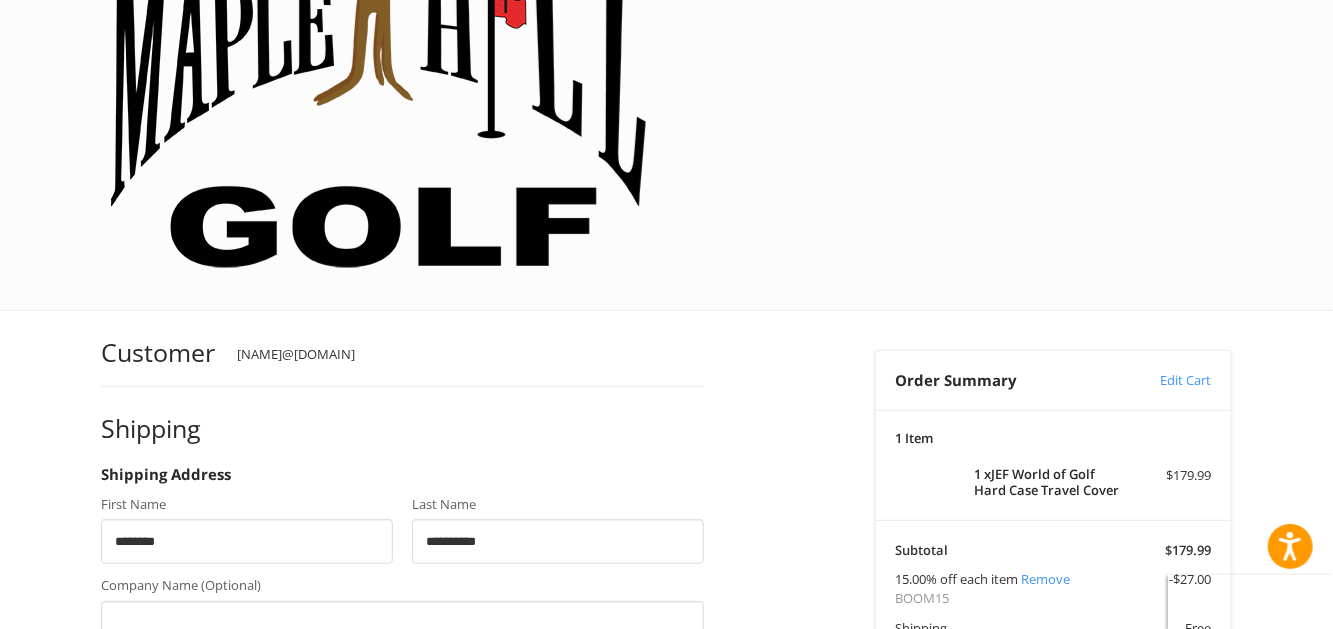 click on "*******" at bounding box center [196, 704] 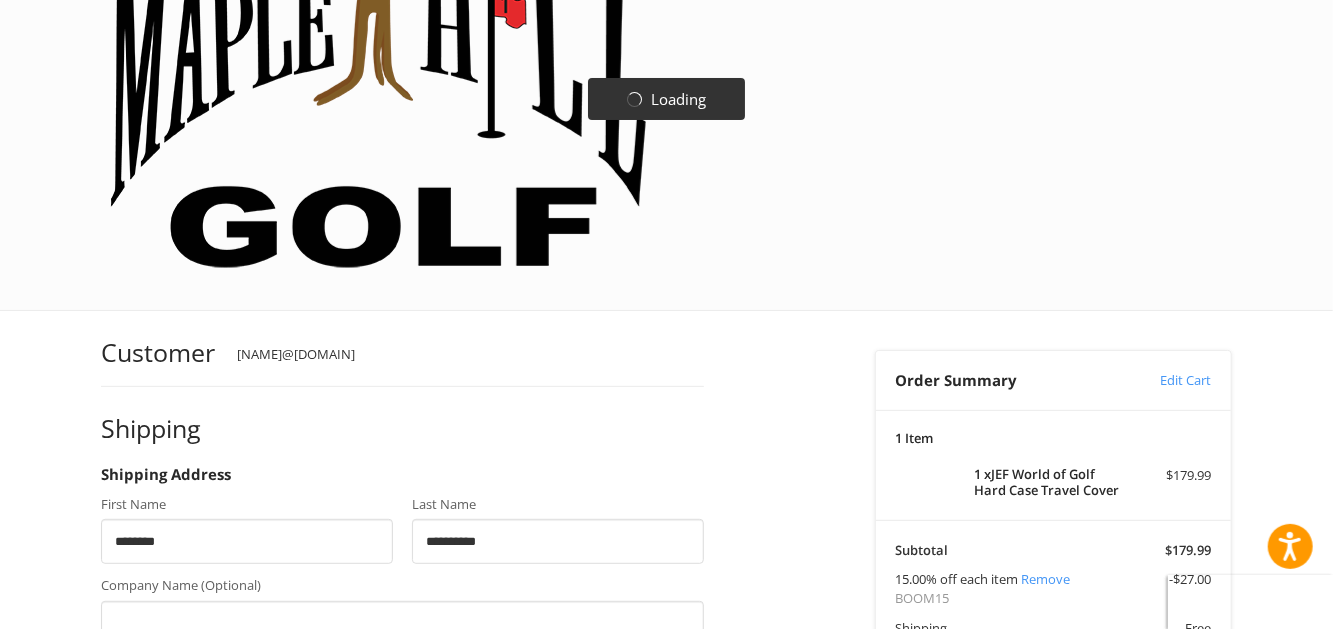type on "**********" 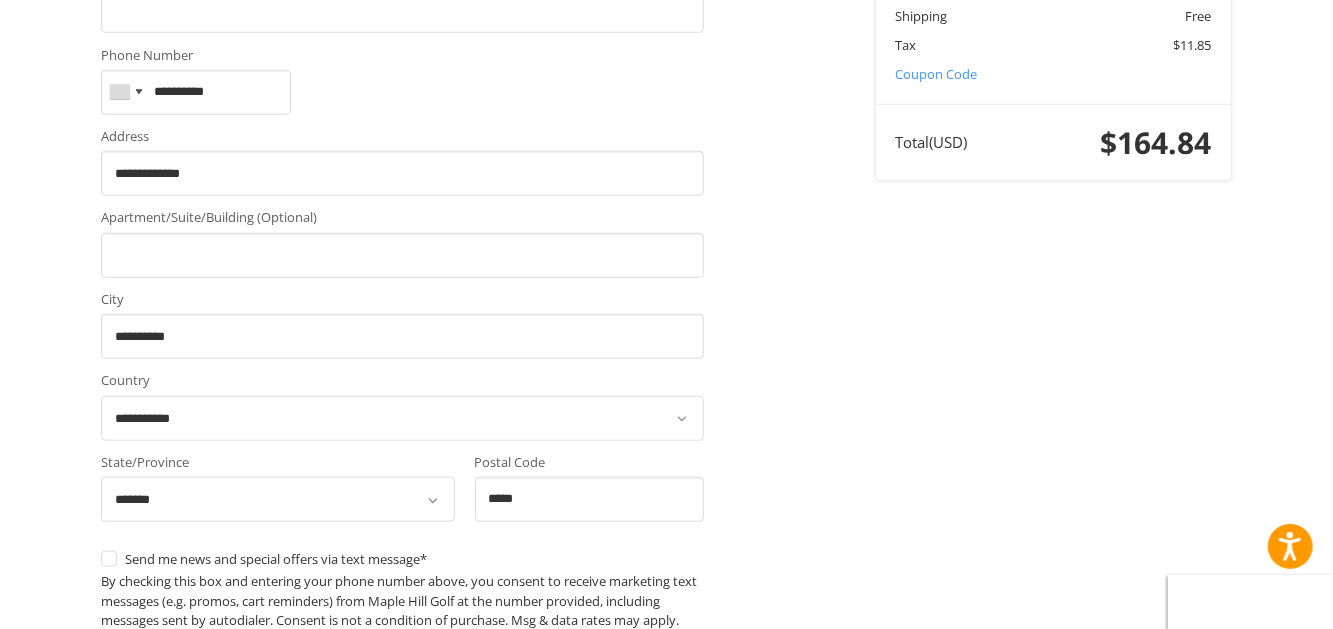 scroll, scrollTop: 1084, scrollLeft: 0, axis: vertical 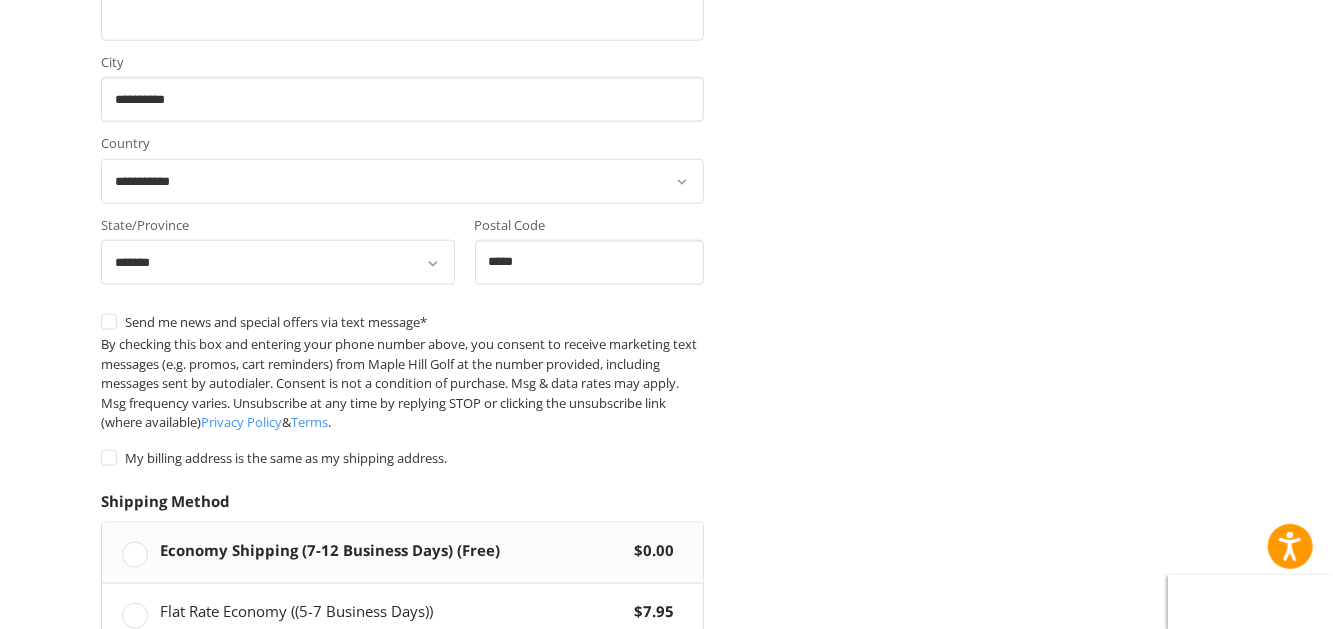 click on "Continue" at bounding box center (164, 754) 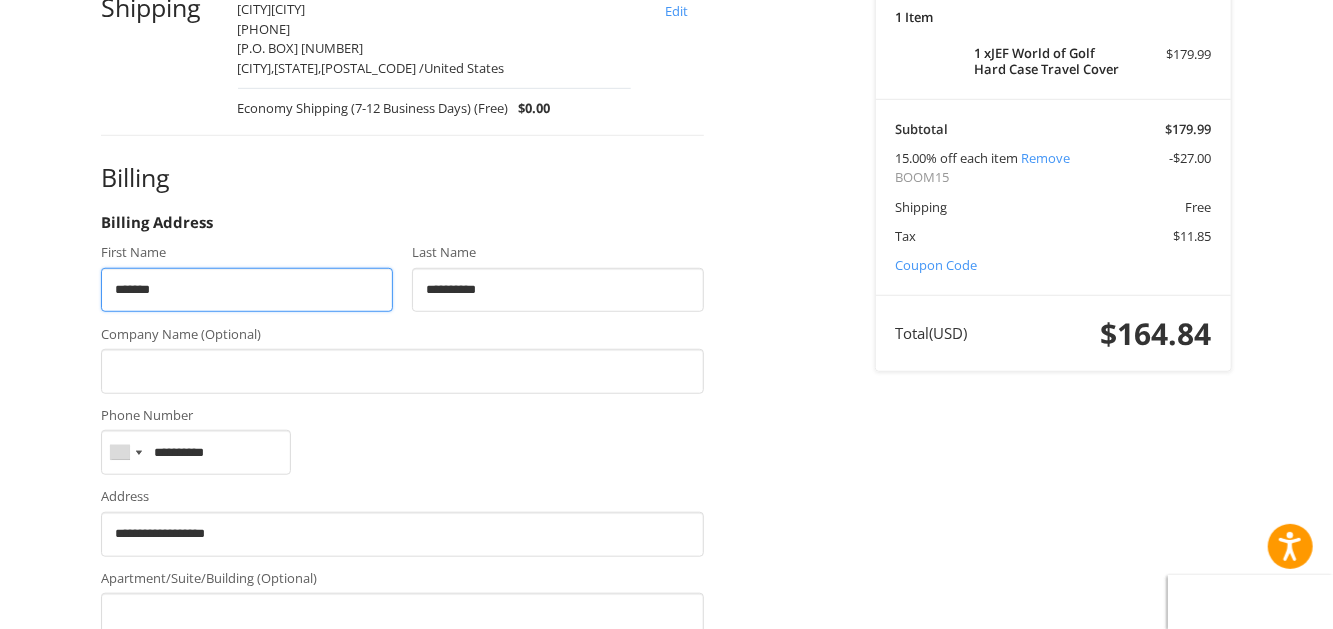 scroll, scrollTop: 715, scrollLeft: 0, axis: vertical 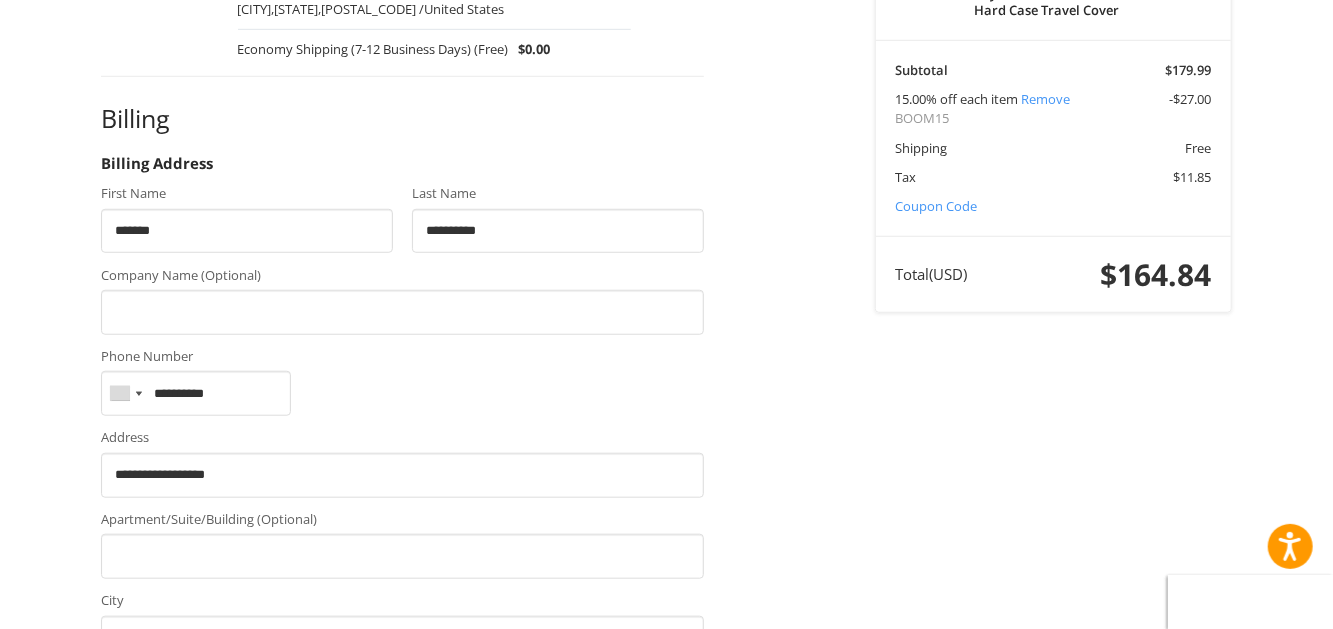click on "Continue" at bounding box center [164, 883] 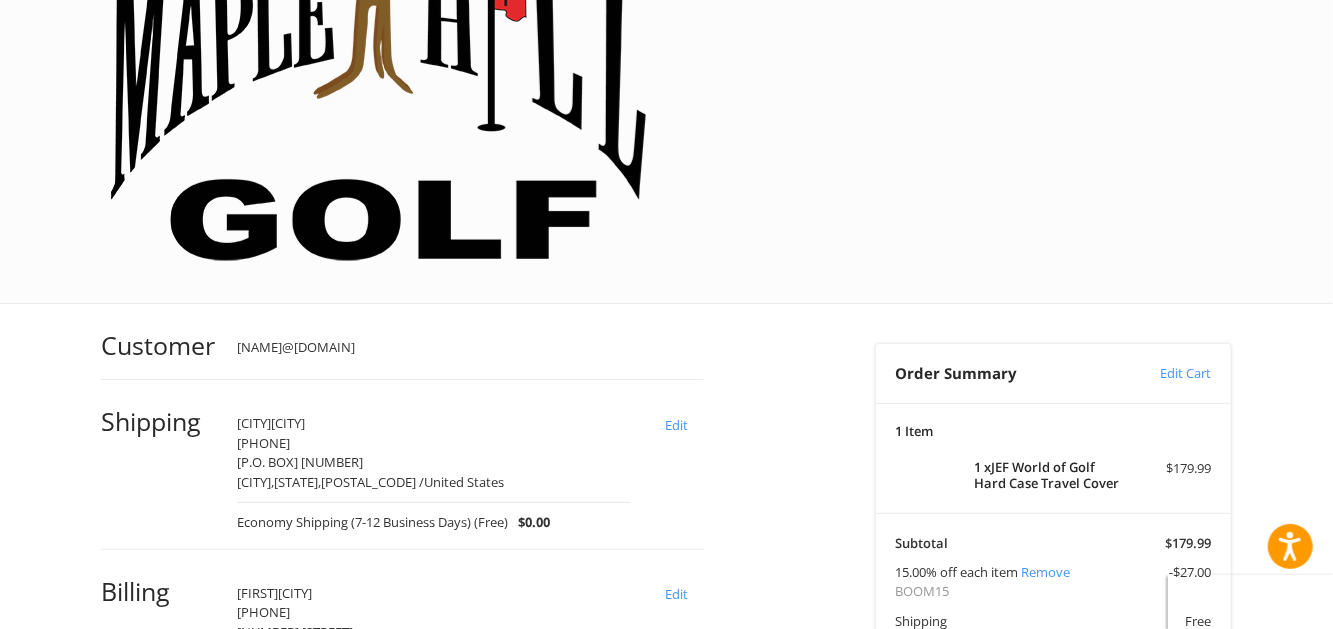 scroll, scrollTop: 166, scrollLeft: 0, axis: vertical 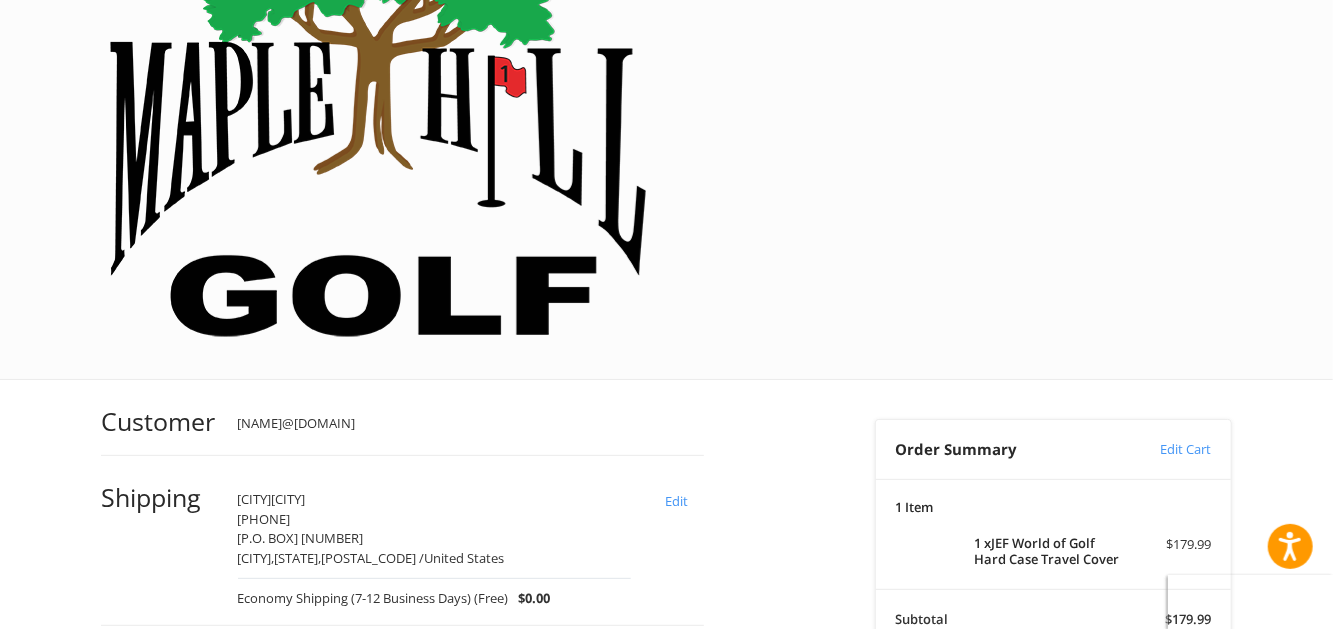 click on "Complete order" at bounding box center (402, 945) 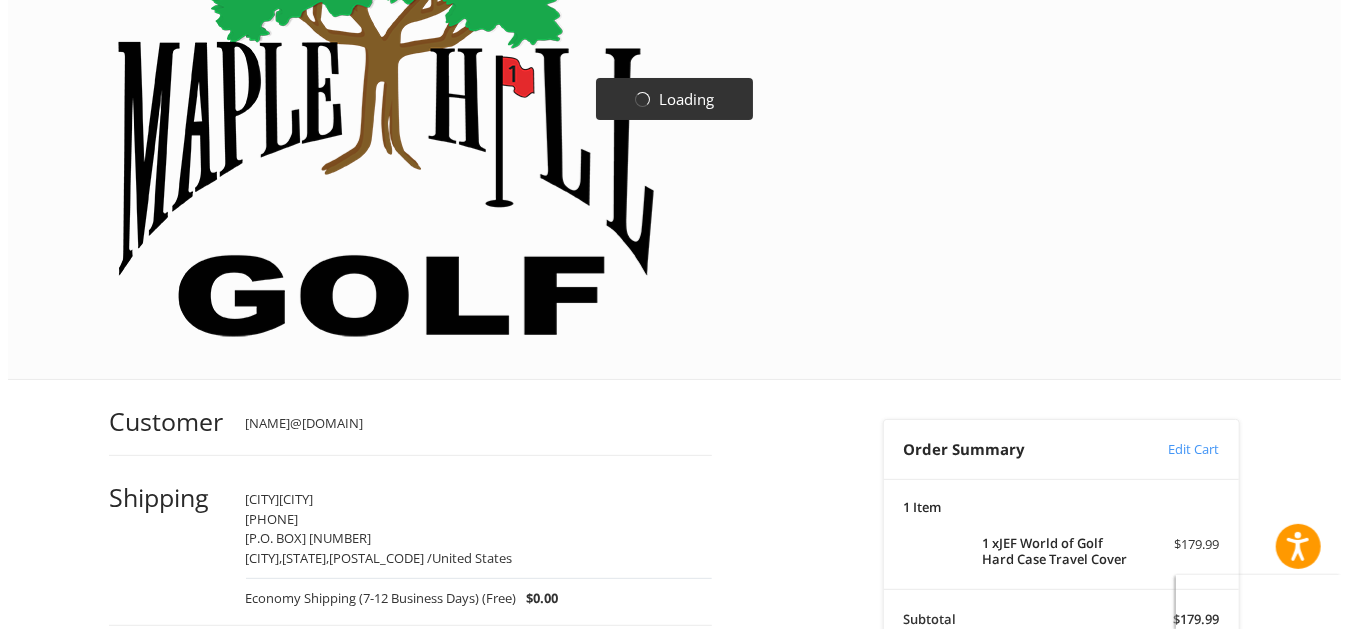 scroll, scrollTop: 0, scrollLeft: 0, axis: both 